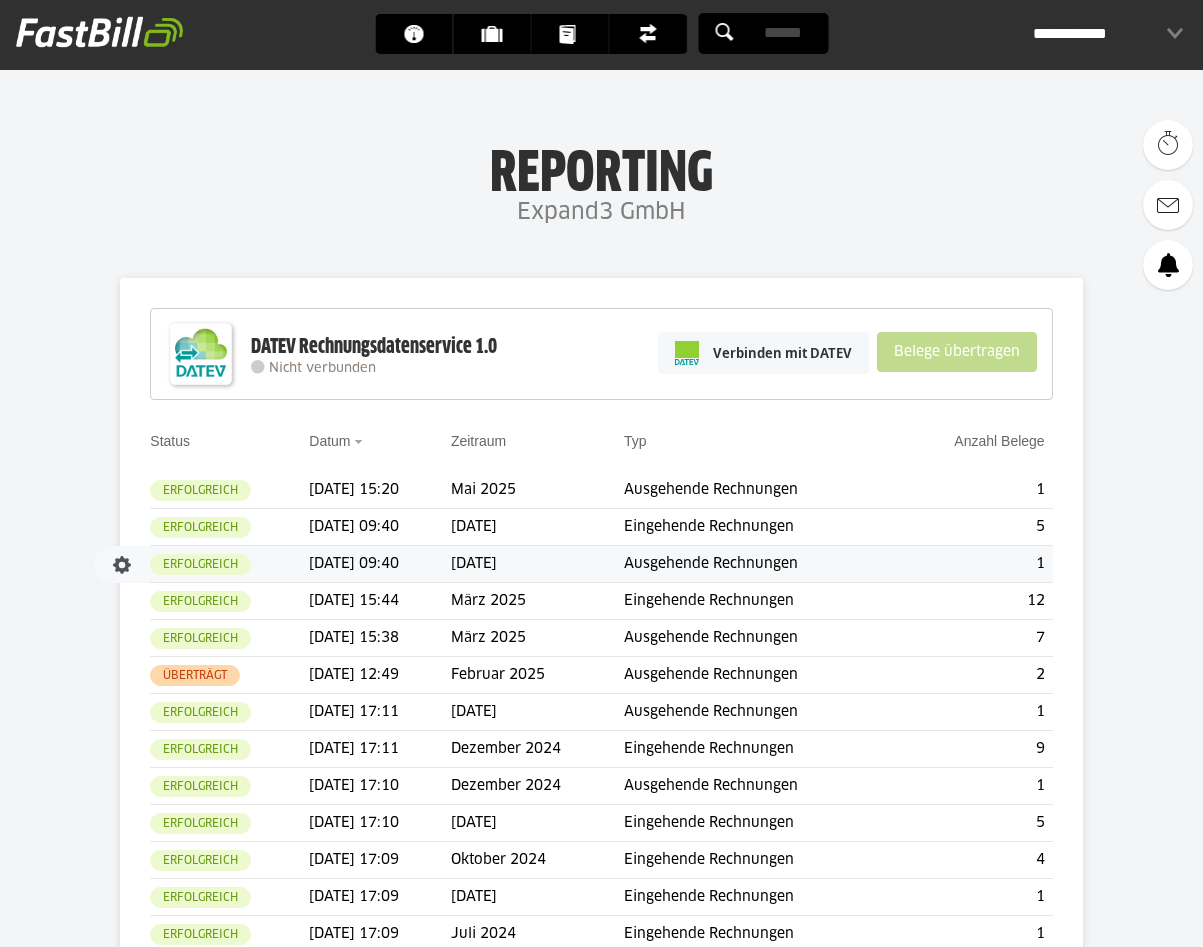 scroll, scrollTop: 0, scrollLeft: 0, axis: both 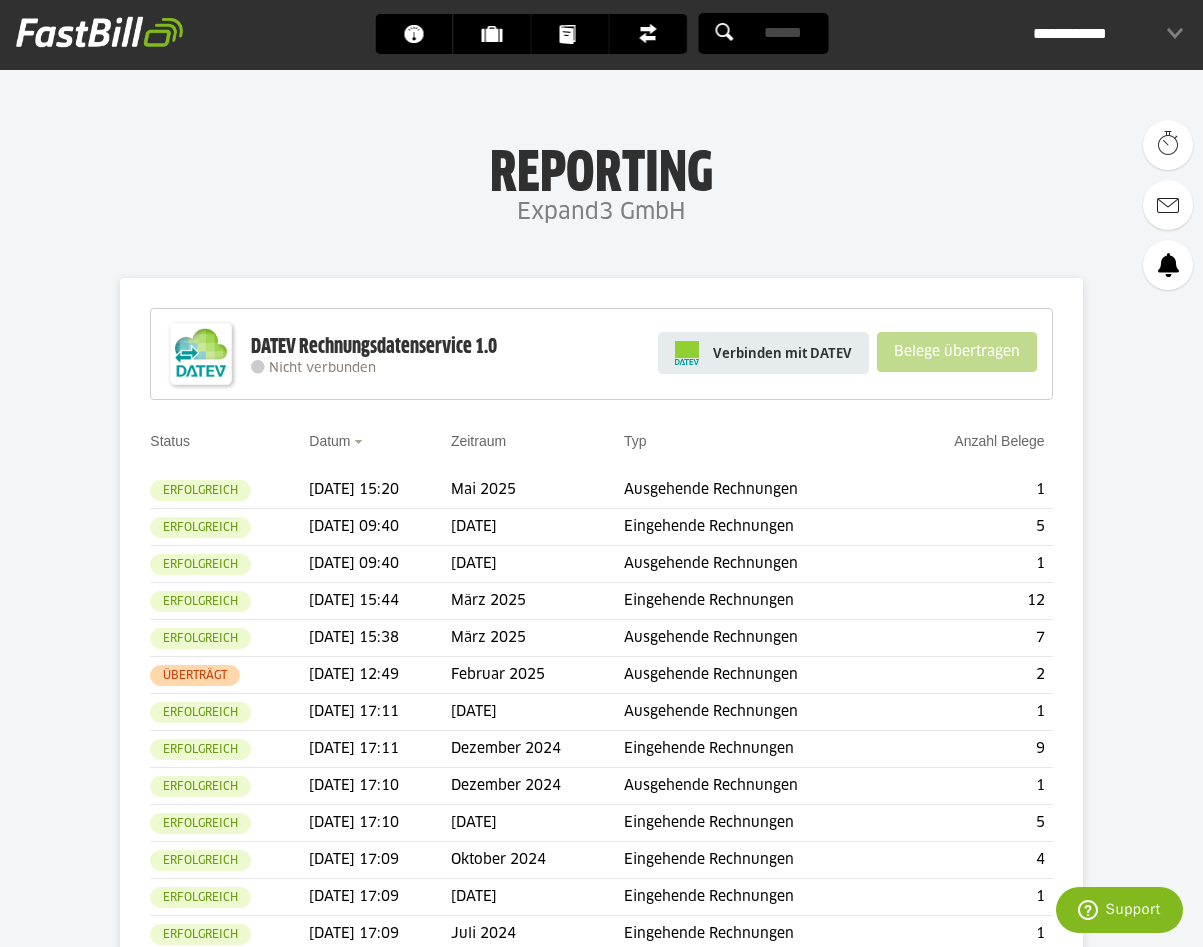 click on "Verbinden mit DATEV" at bounding box center (782, 353) 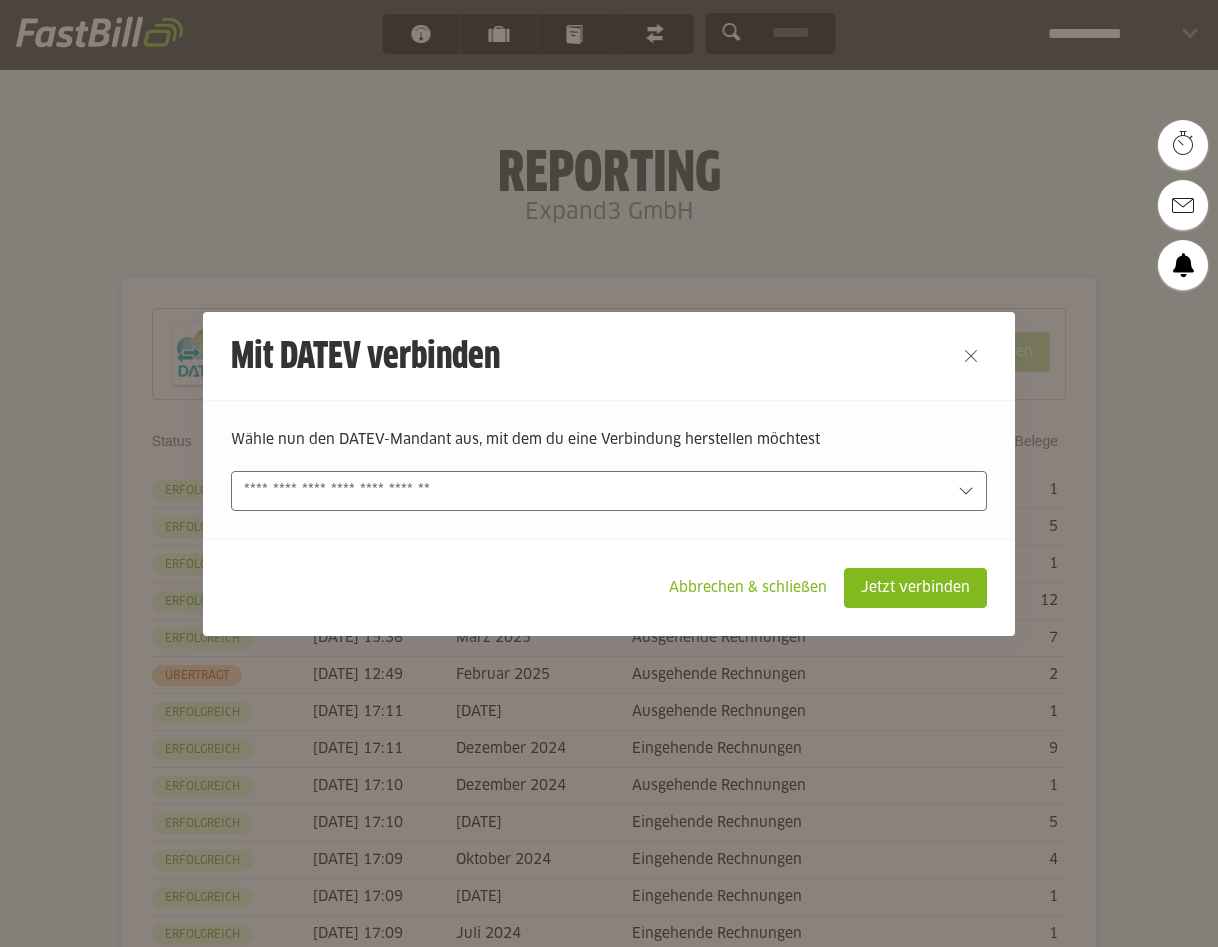 scroll, scrollTop: 0, scrollLeft: 0, axis: both 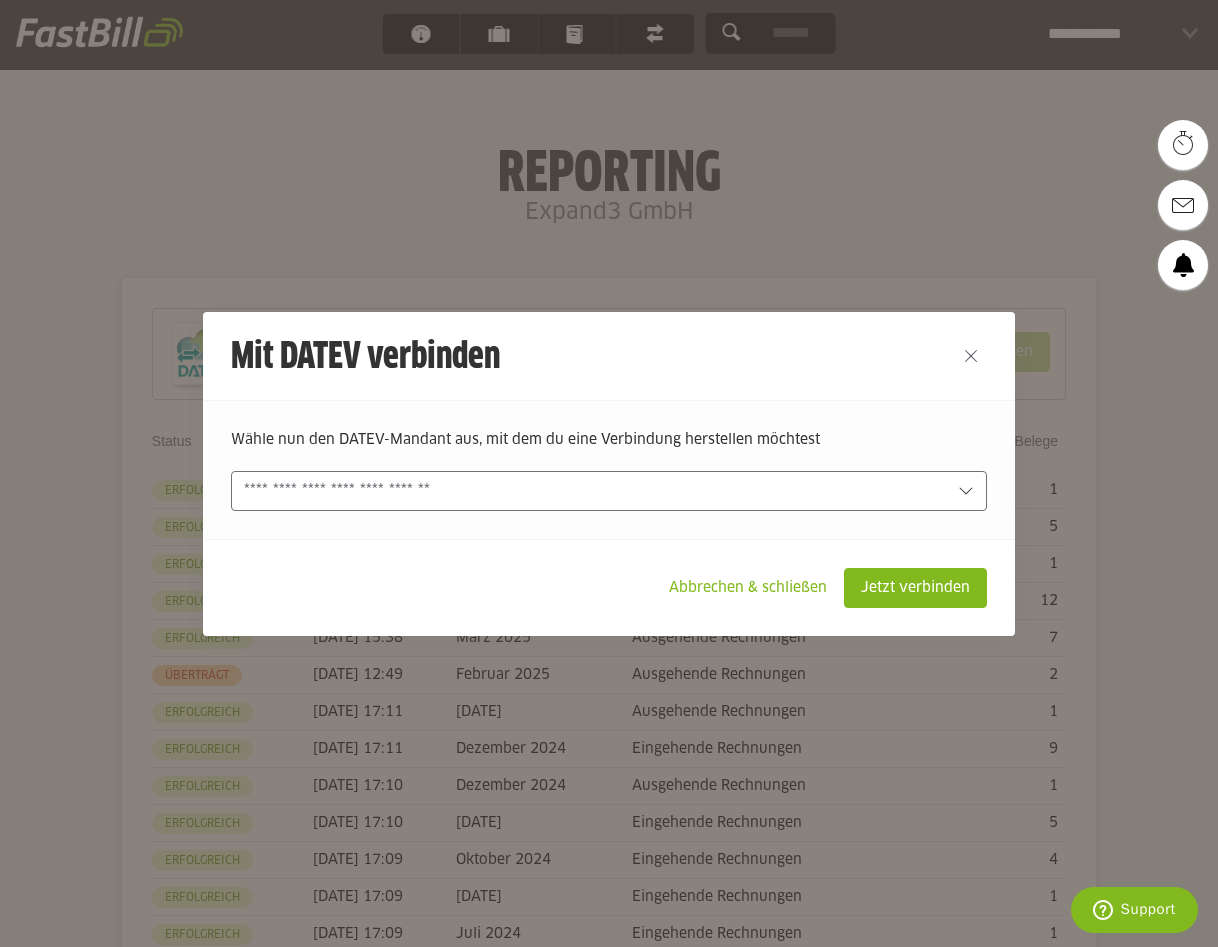 click at bounding box center (595, 491) 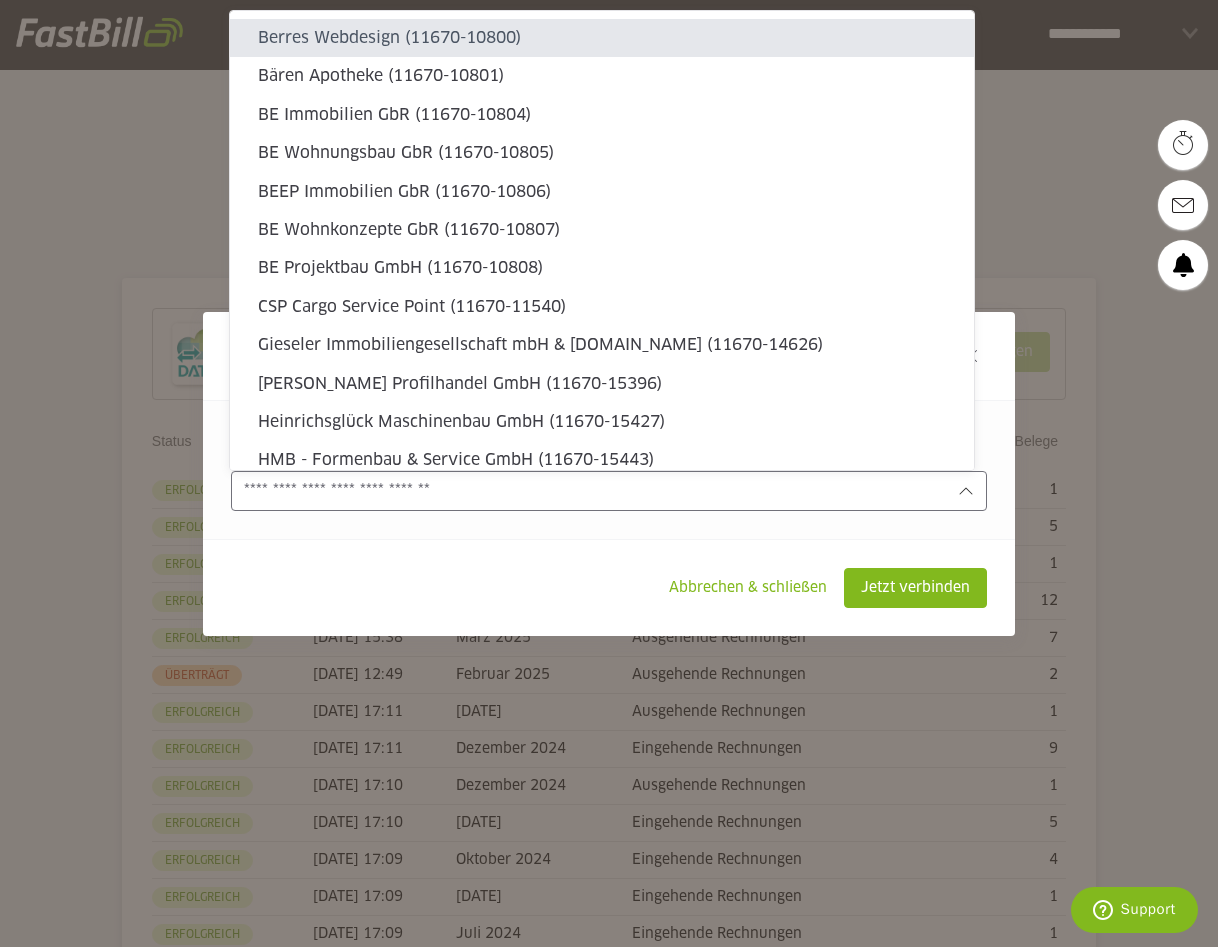 type on "11670-10800" 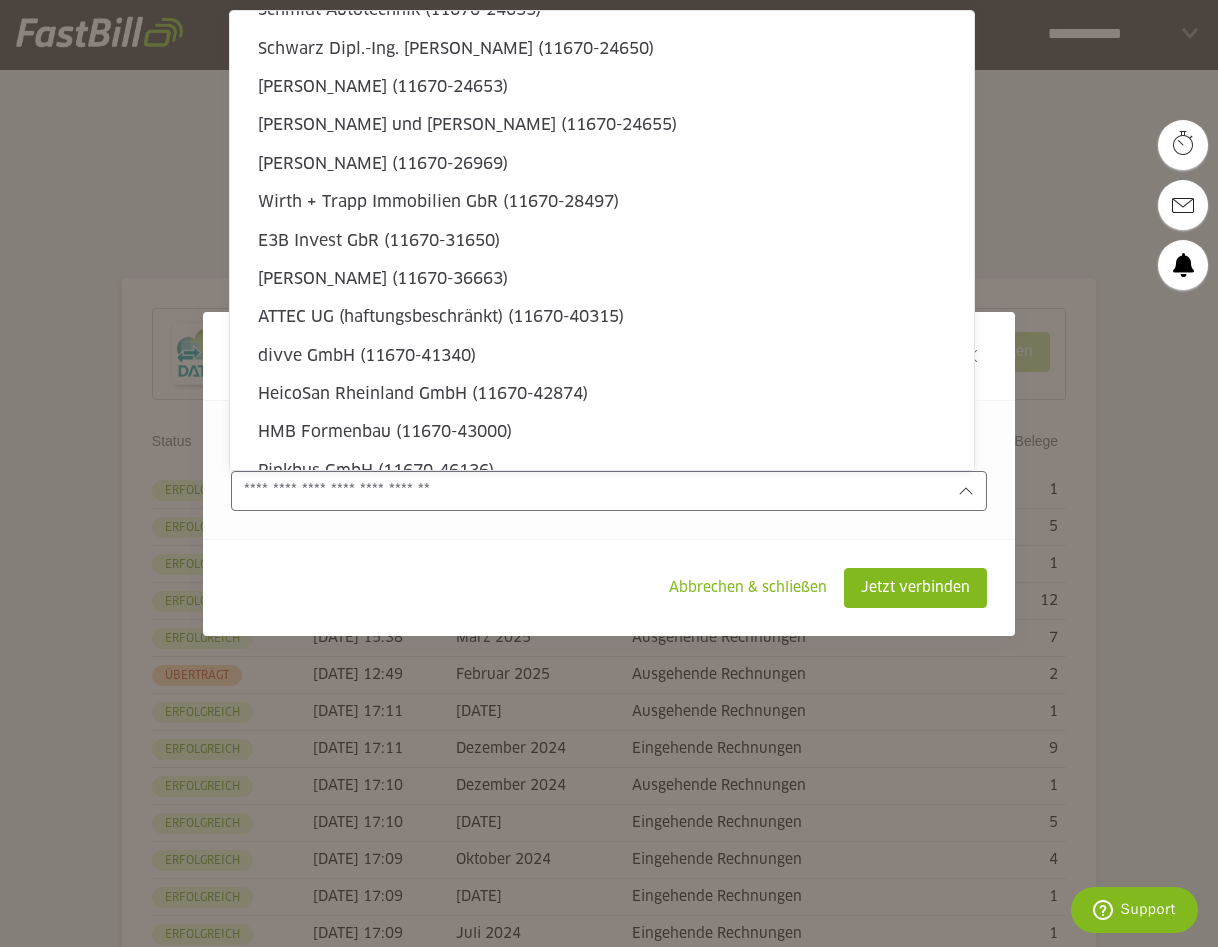 type on "11670-31650" 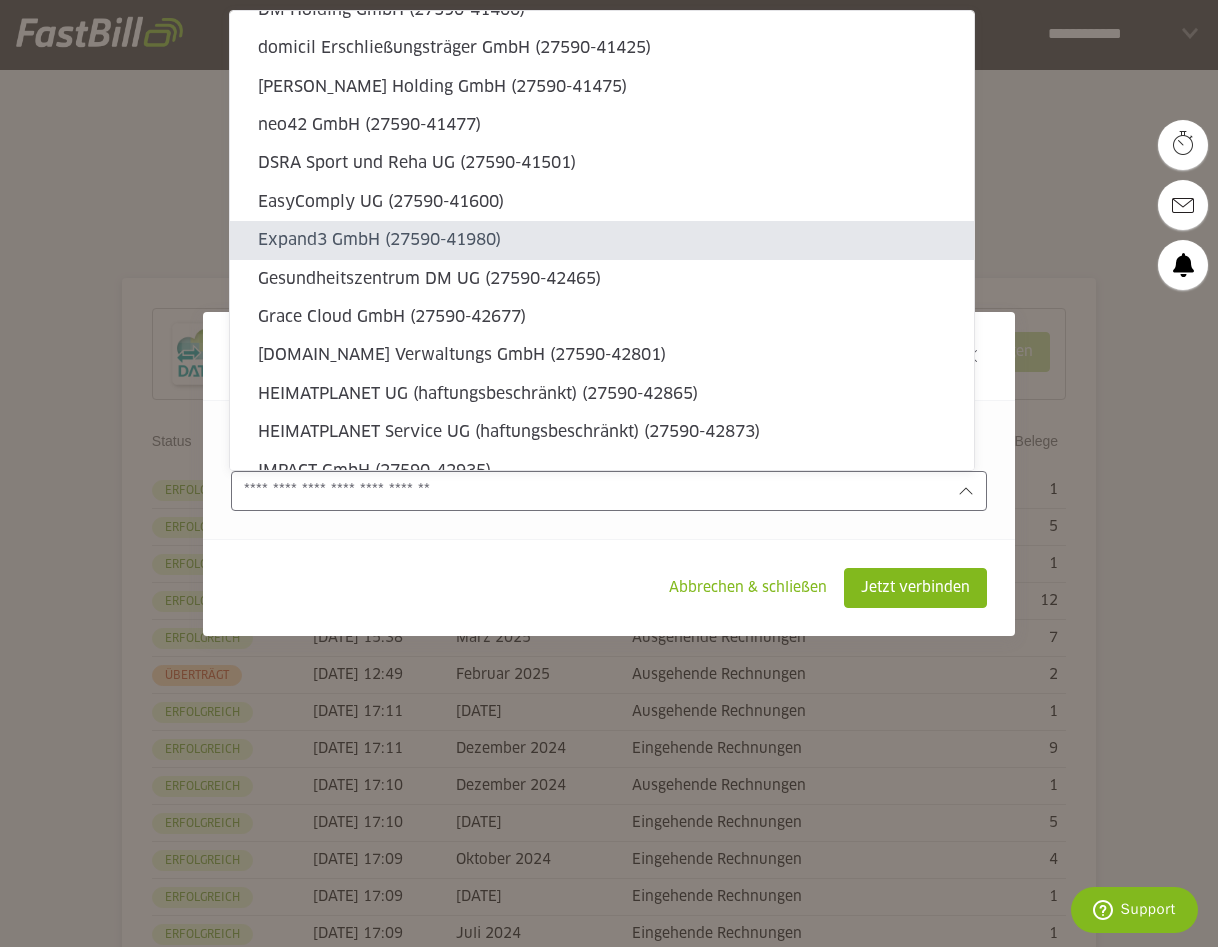 type on "27590-41980" 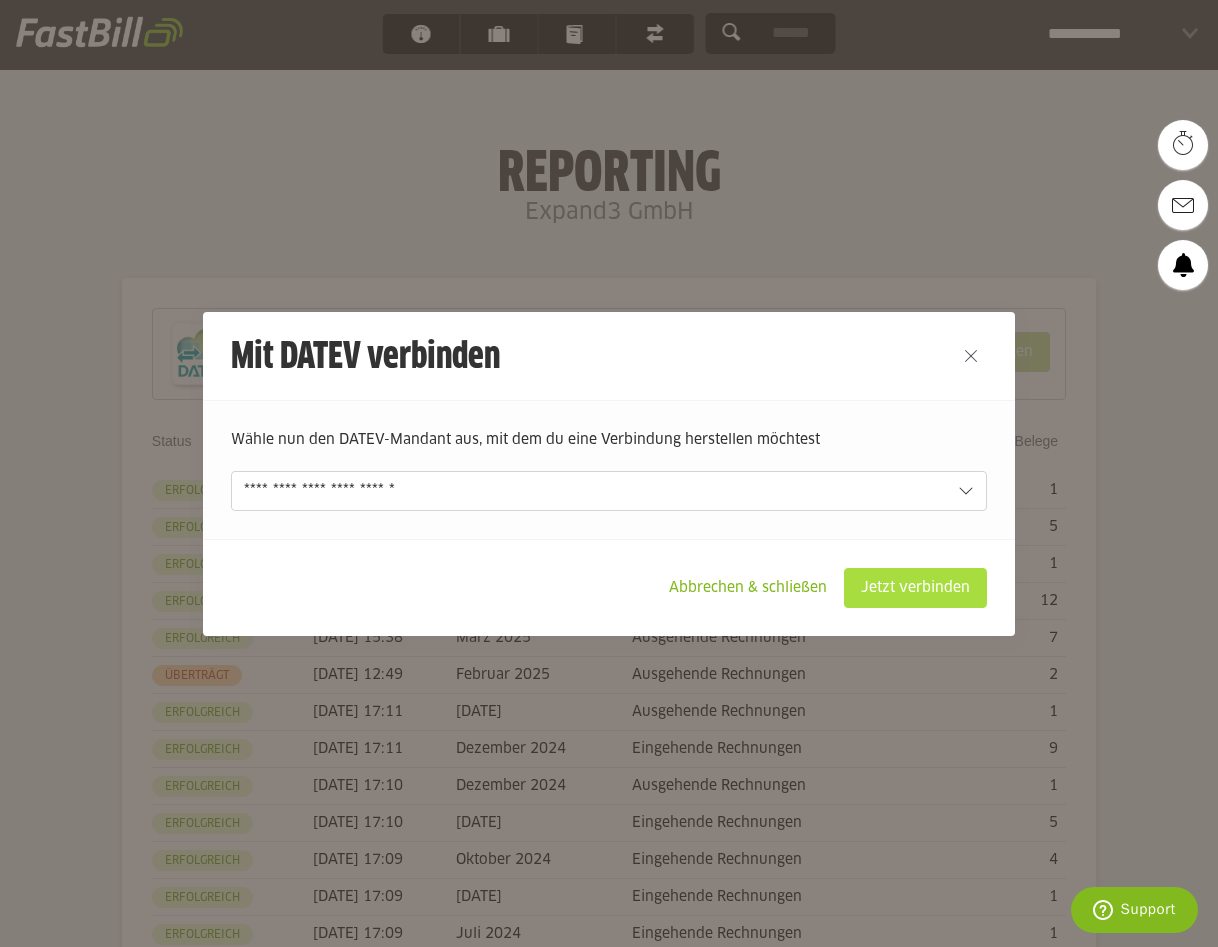 click on "Jetzt verbinden" at bounding box center (915, 588) 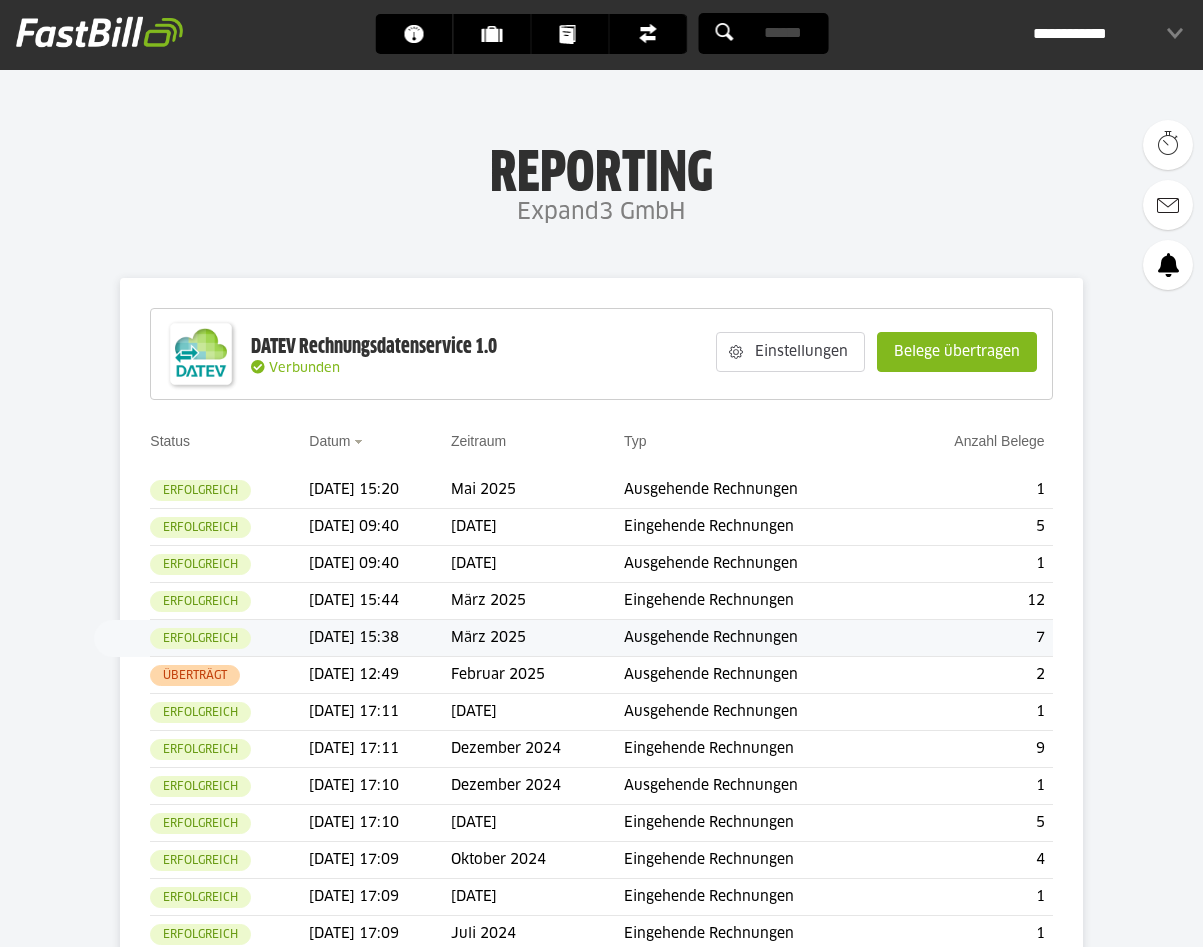 scroll, scrollTop: 0, scrollLeft: 0, axis: both 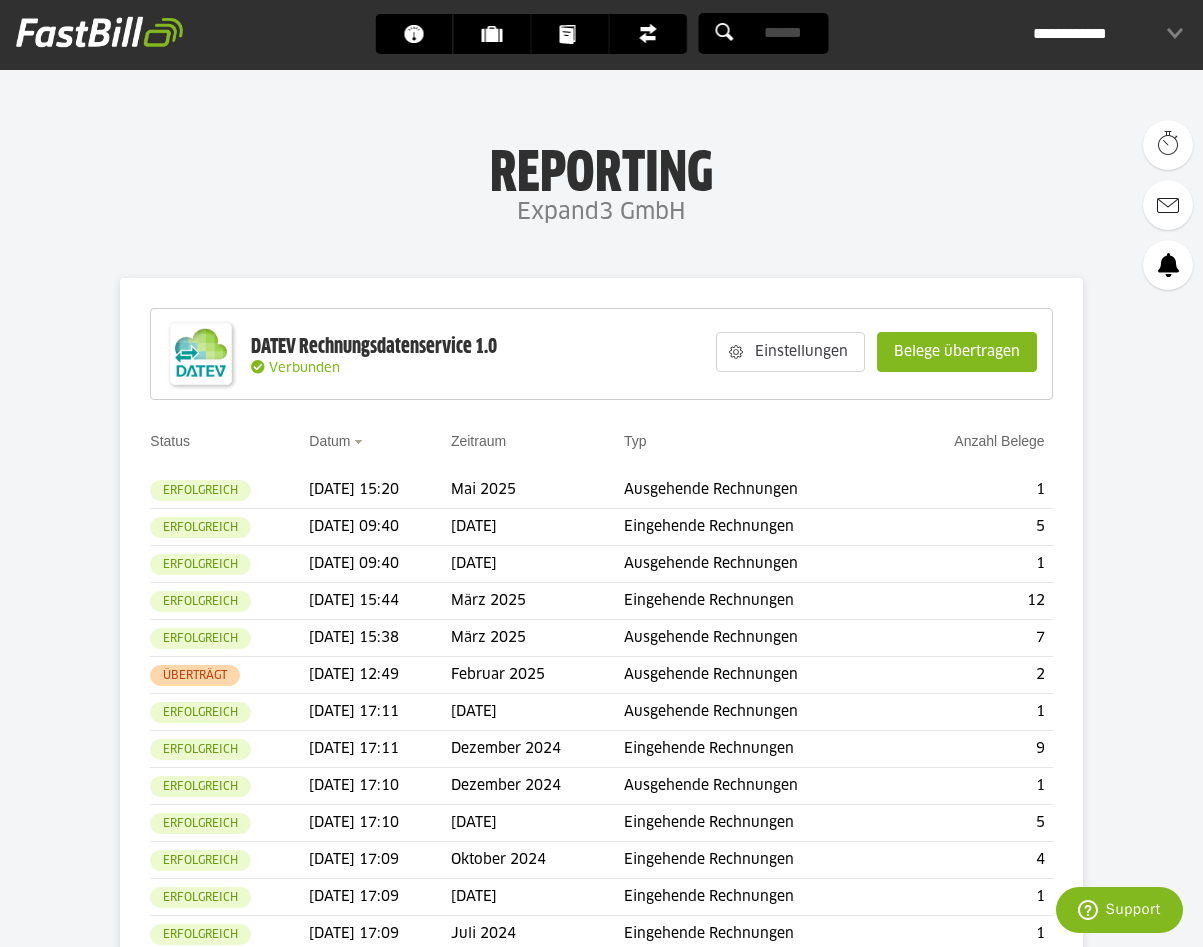 click on "Belege übertragen" at bounding box center (957, 352) 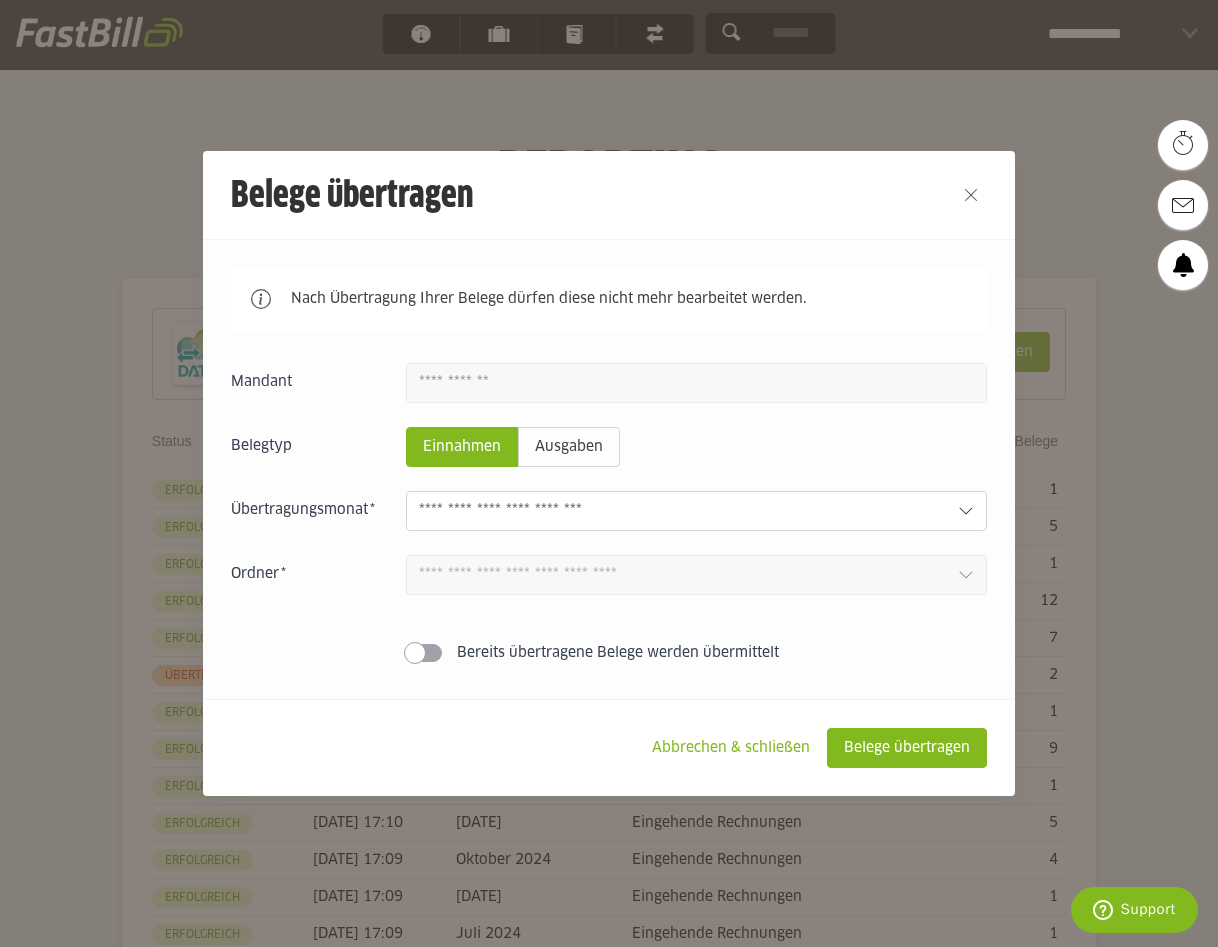click 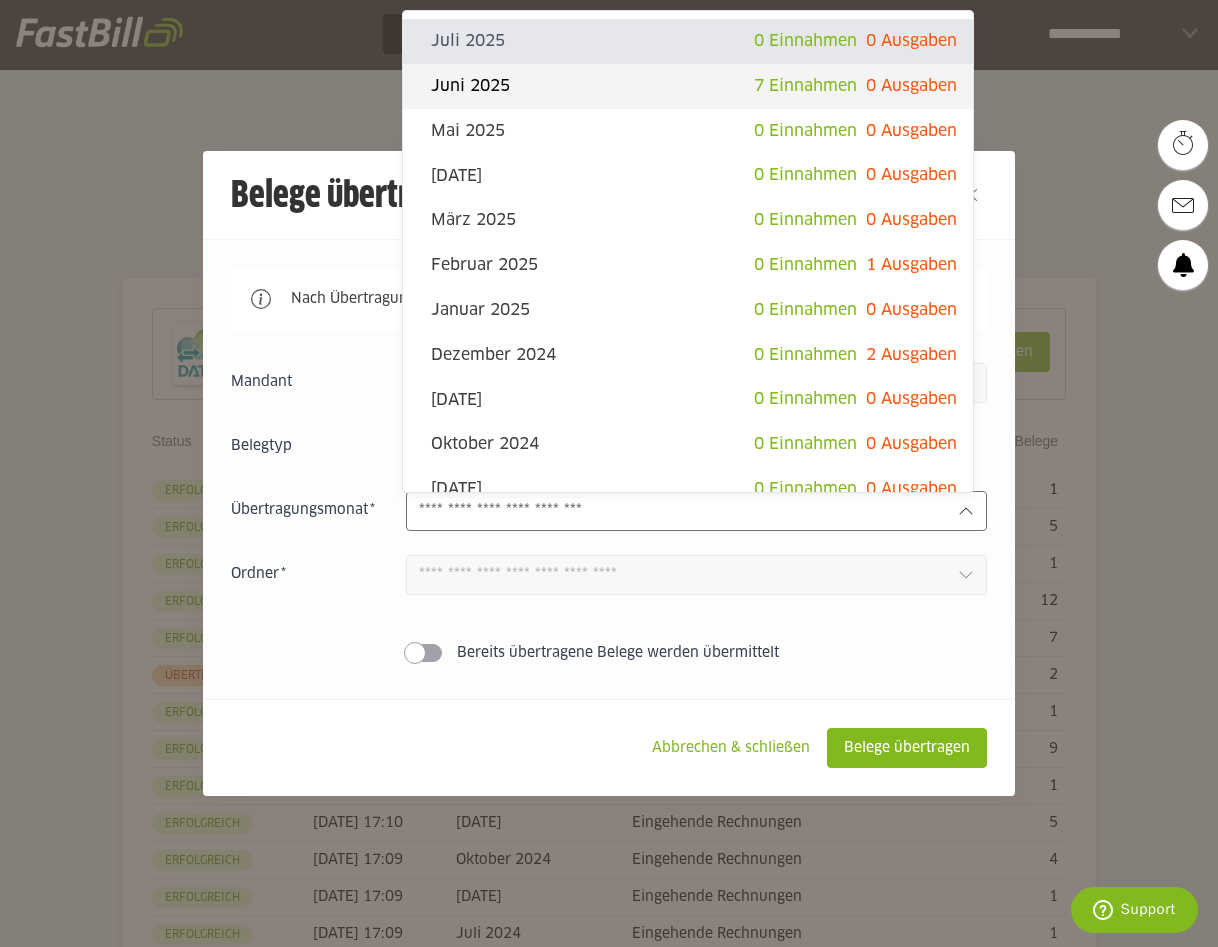 click on "Juni 2025" 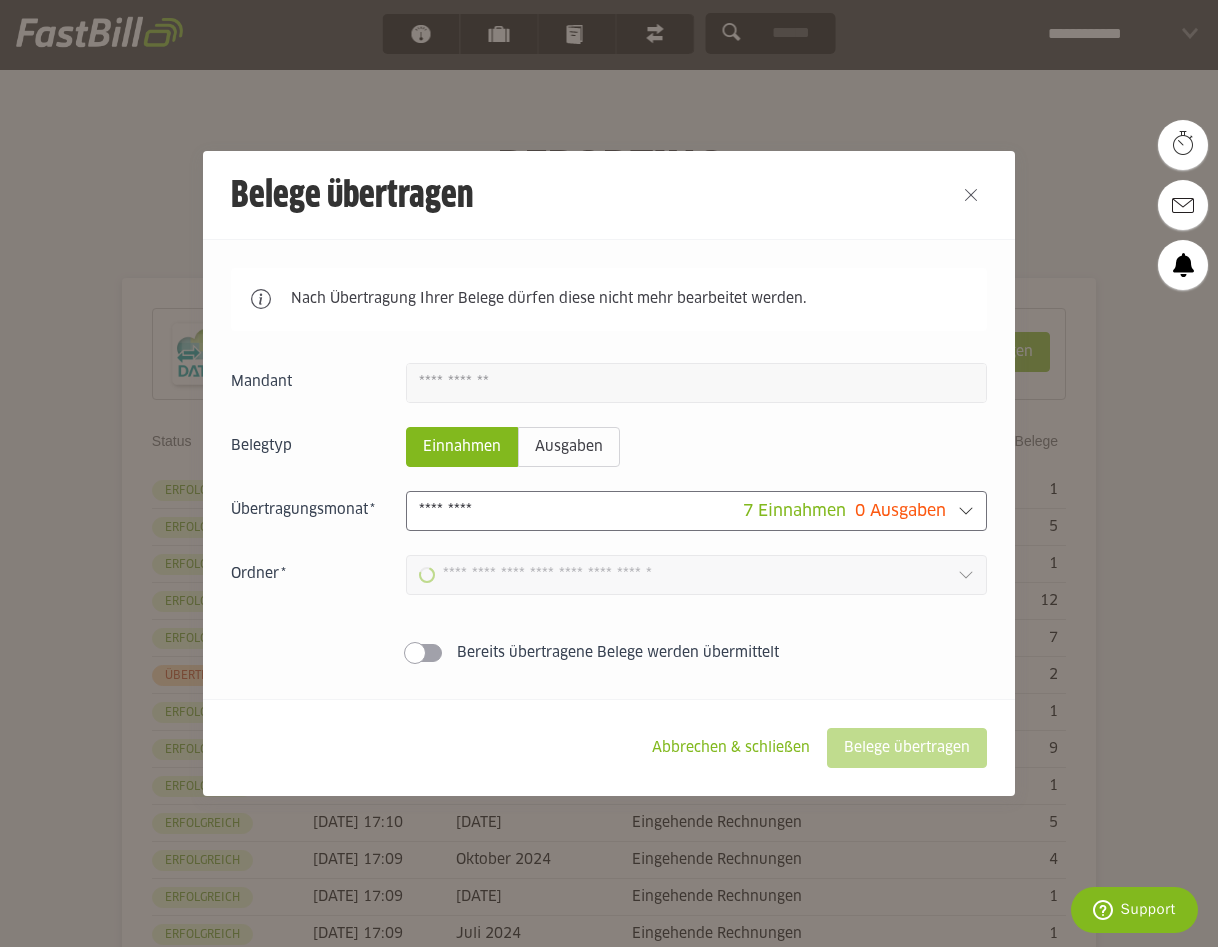 type on "**********" 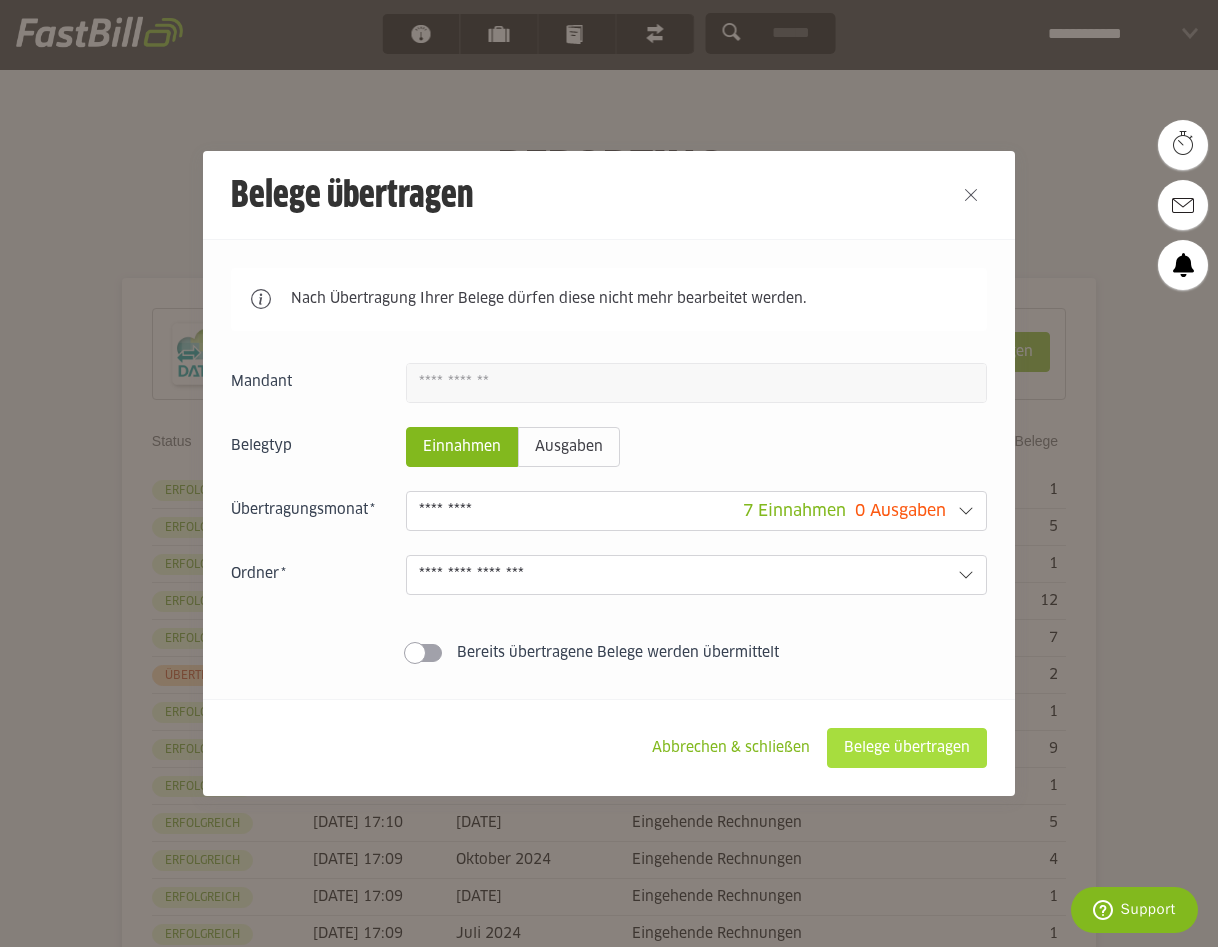 click on "Belege übertragen" at bounding box center (907, 748) 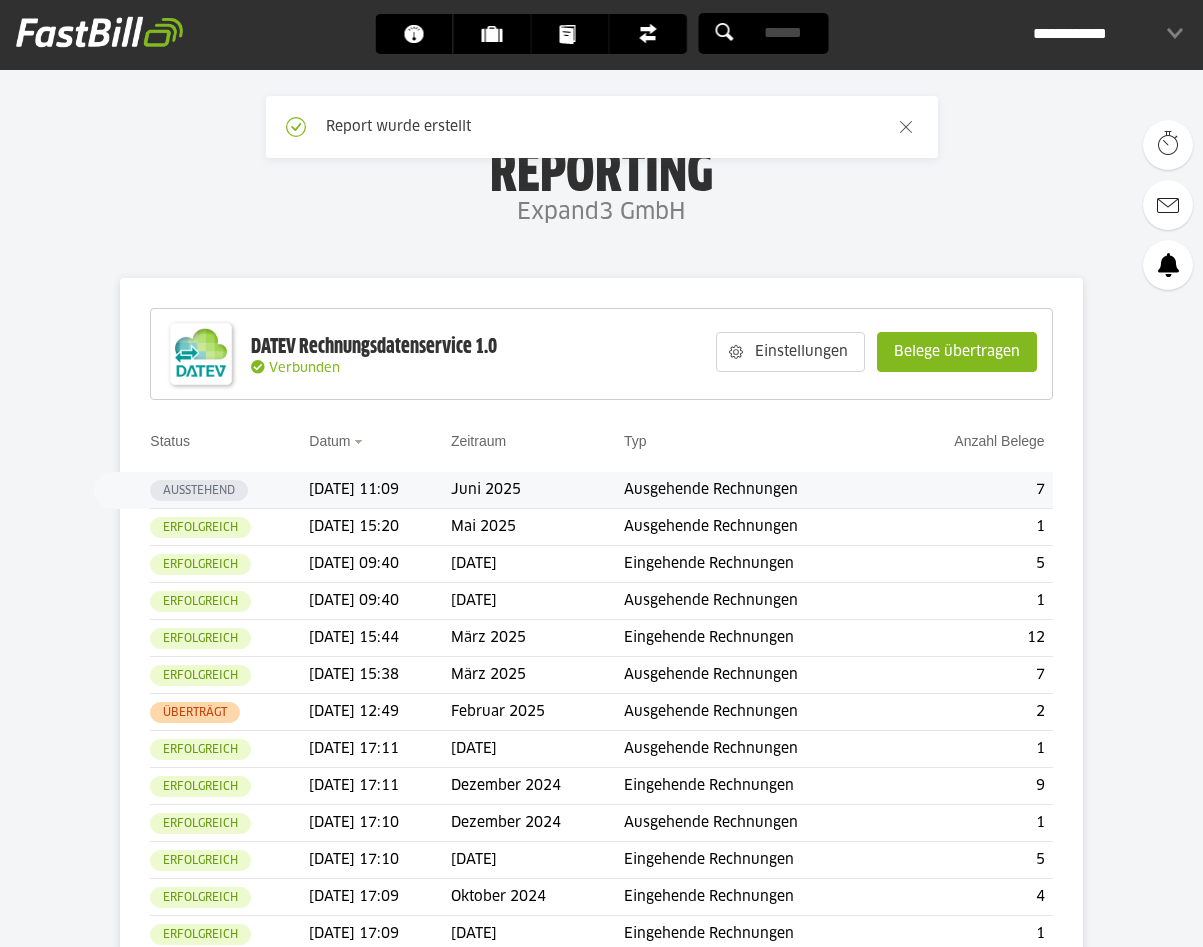 scroll, scrollTop: 0, scrollLeft: 0, axis: both 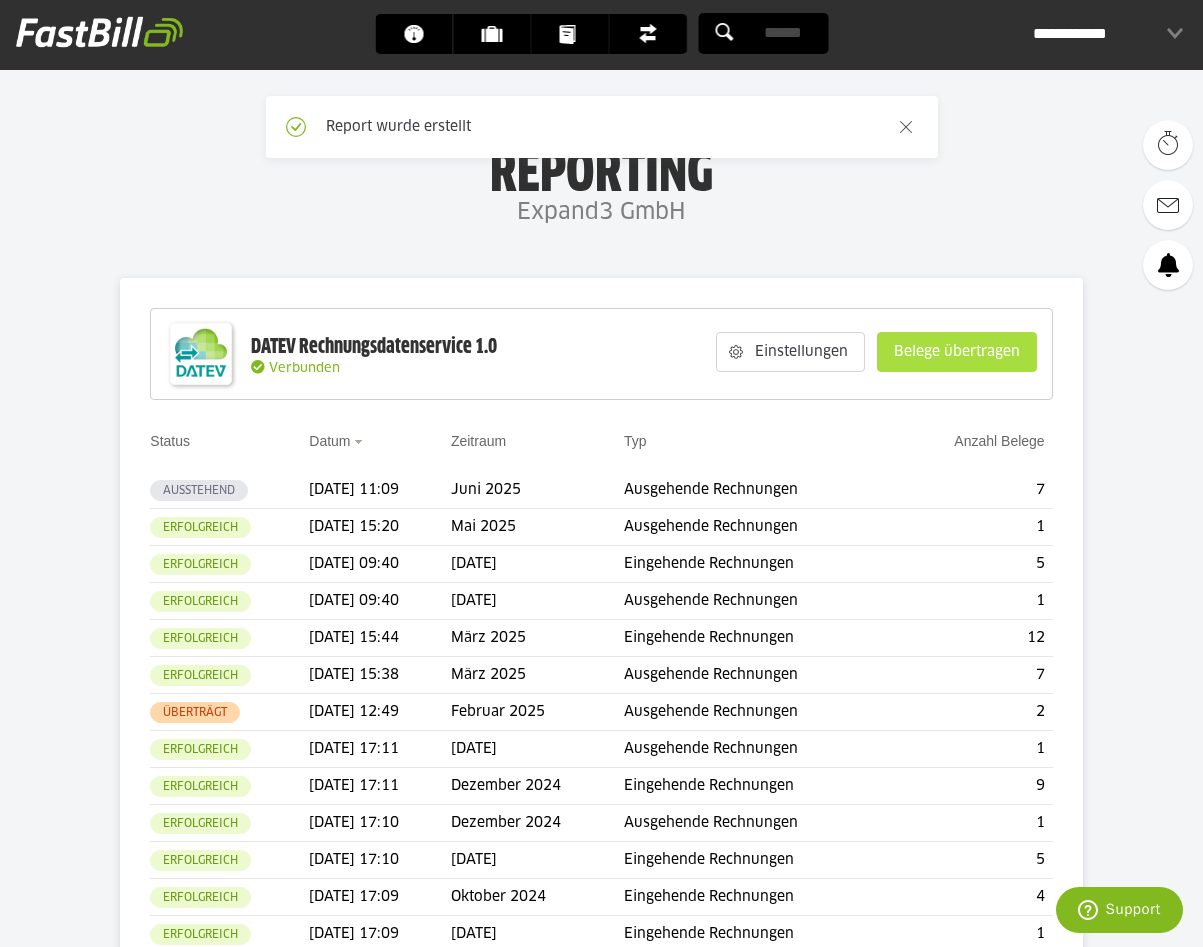 click on "Belege übertragen" at bounding box center (957, 352) 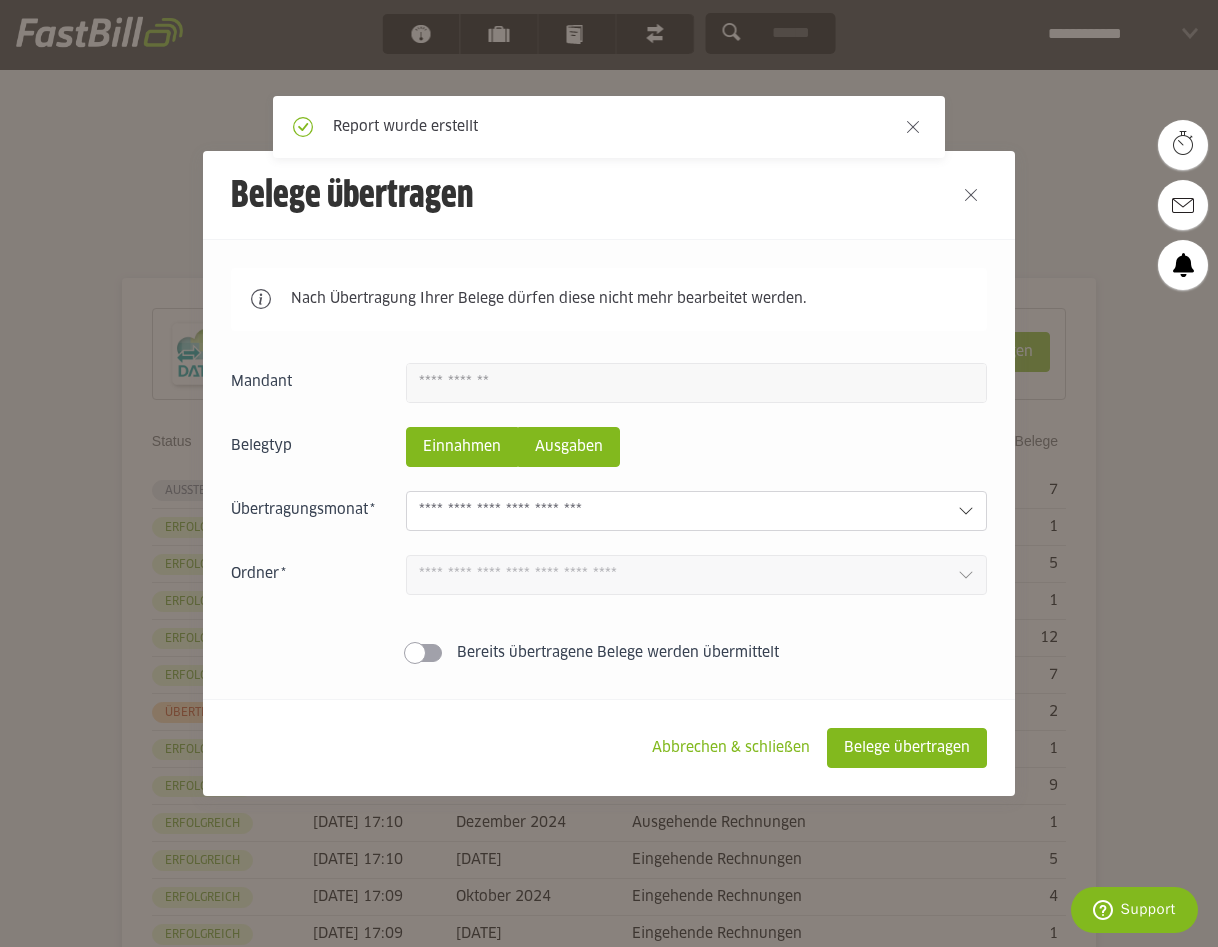 click on "Ausgaben" 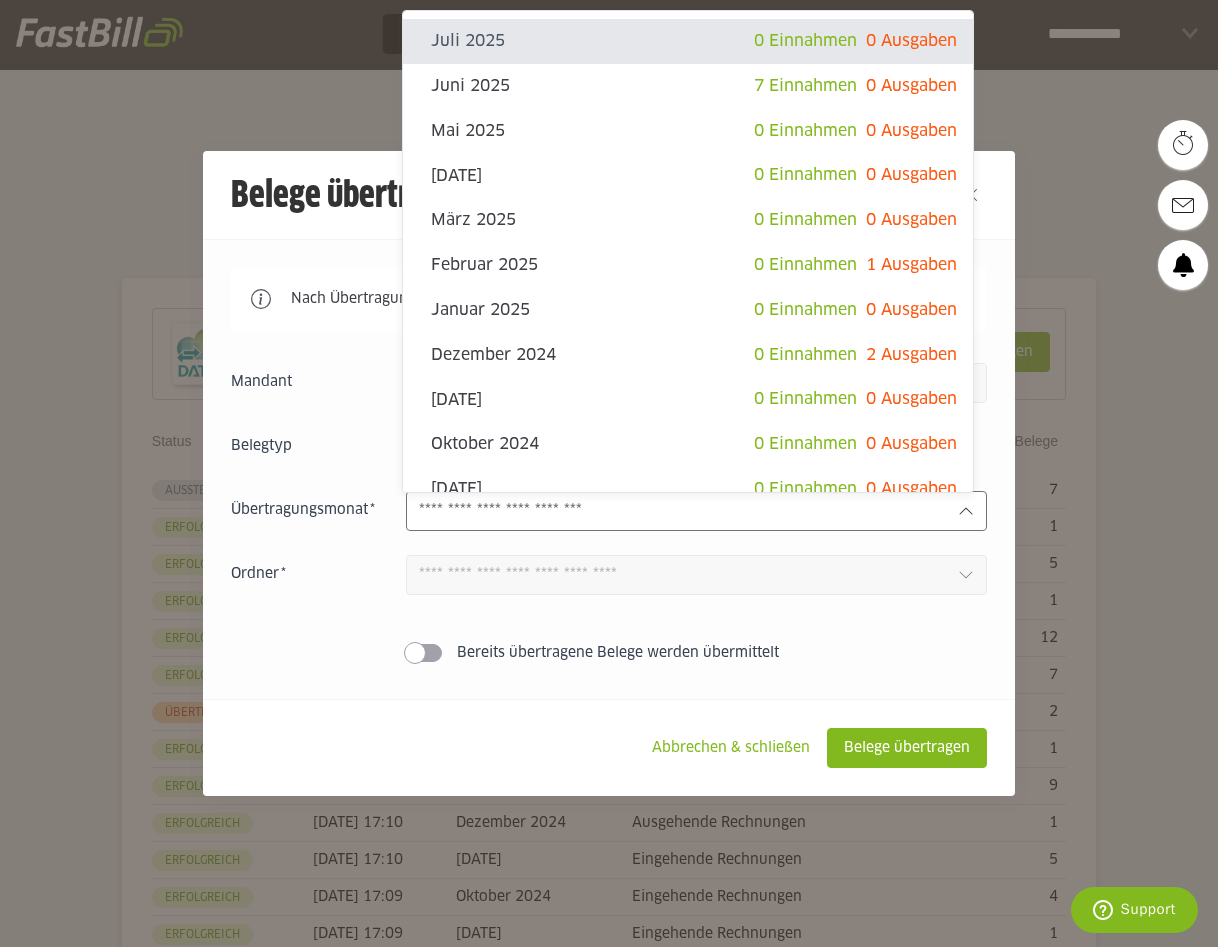 click 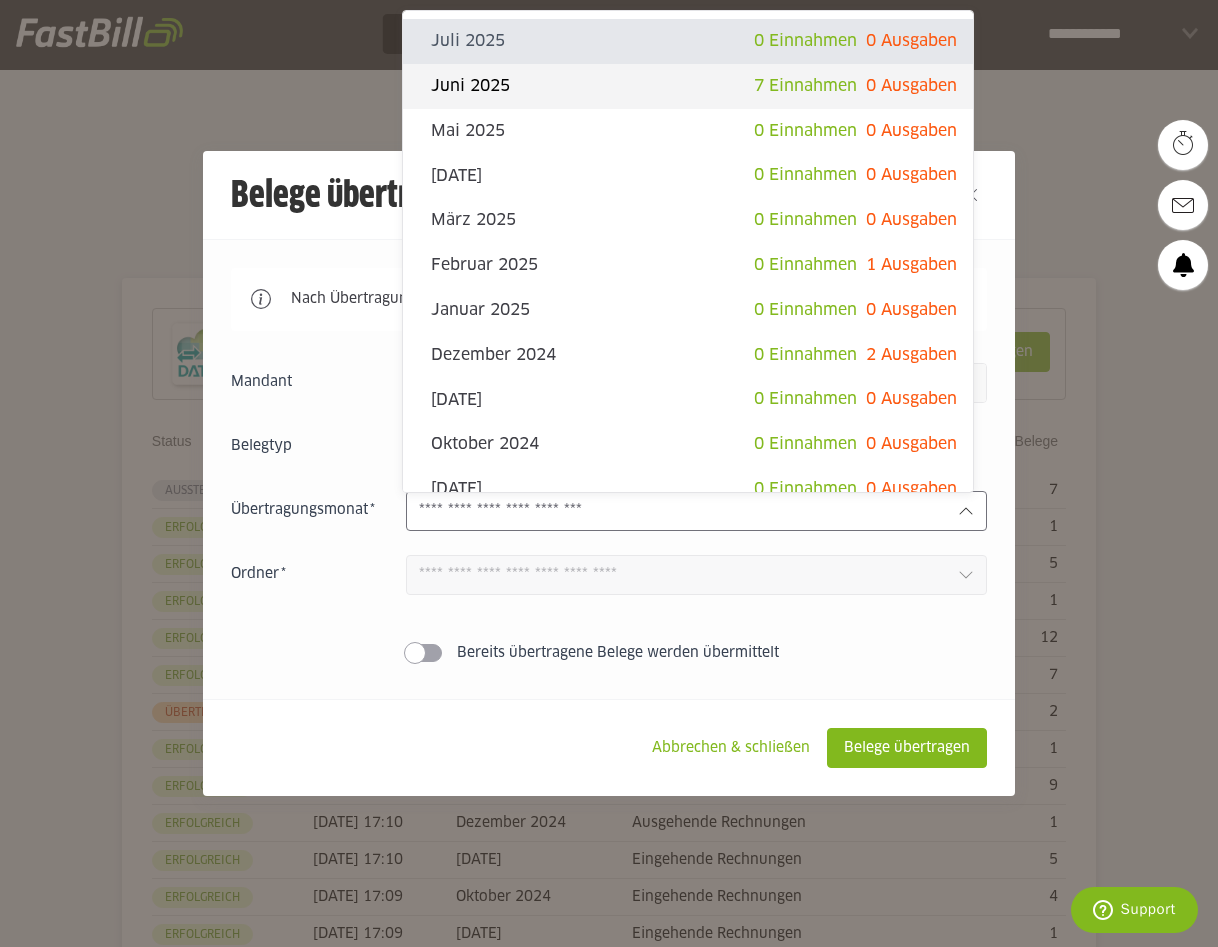 click on "Juni 2025" 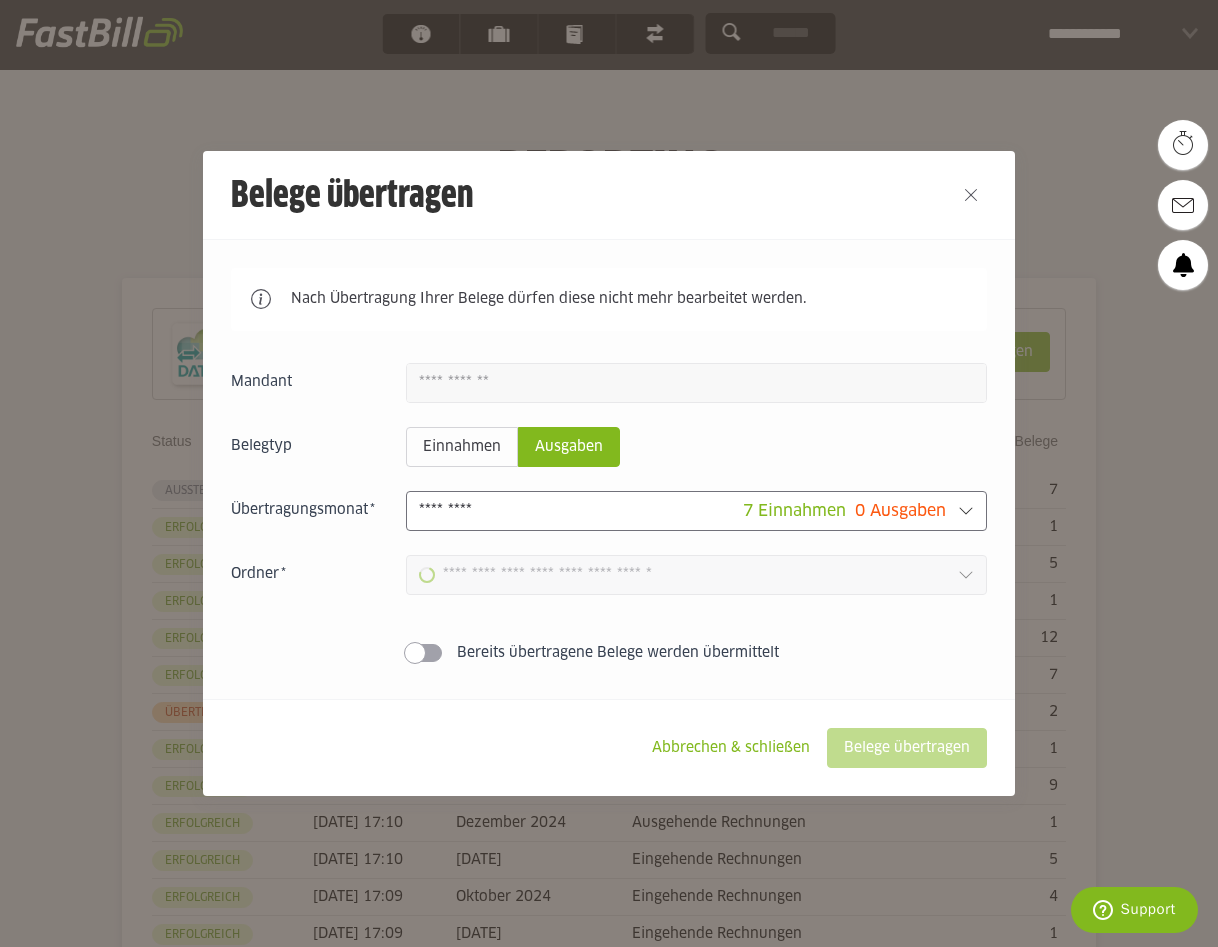 type on "**********" 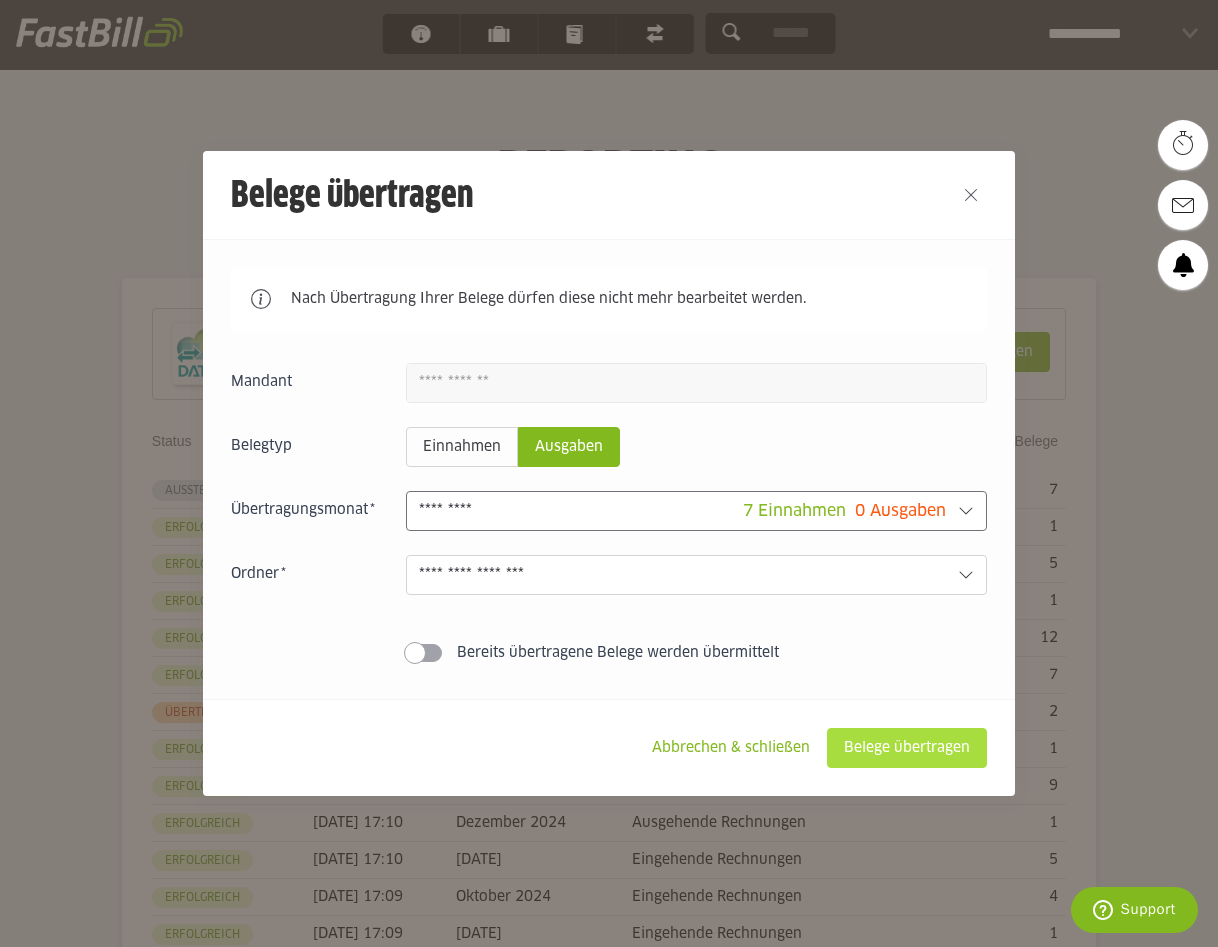 click on "Belege übertragen" at bounding box center (907, 748) 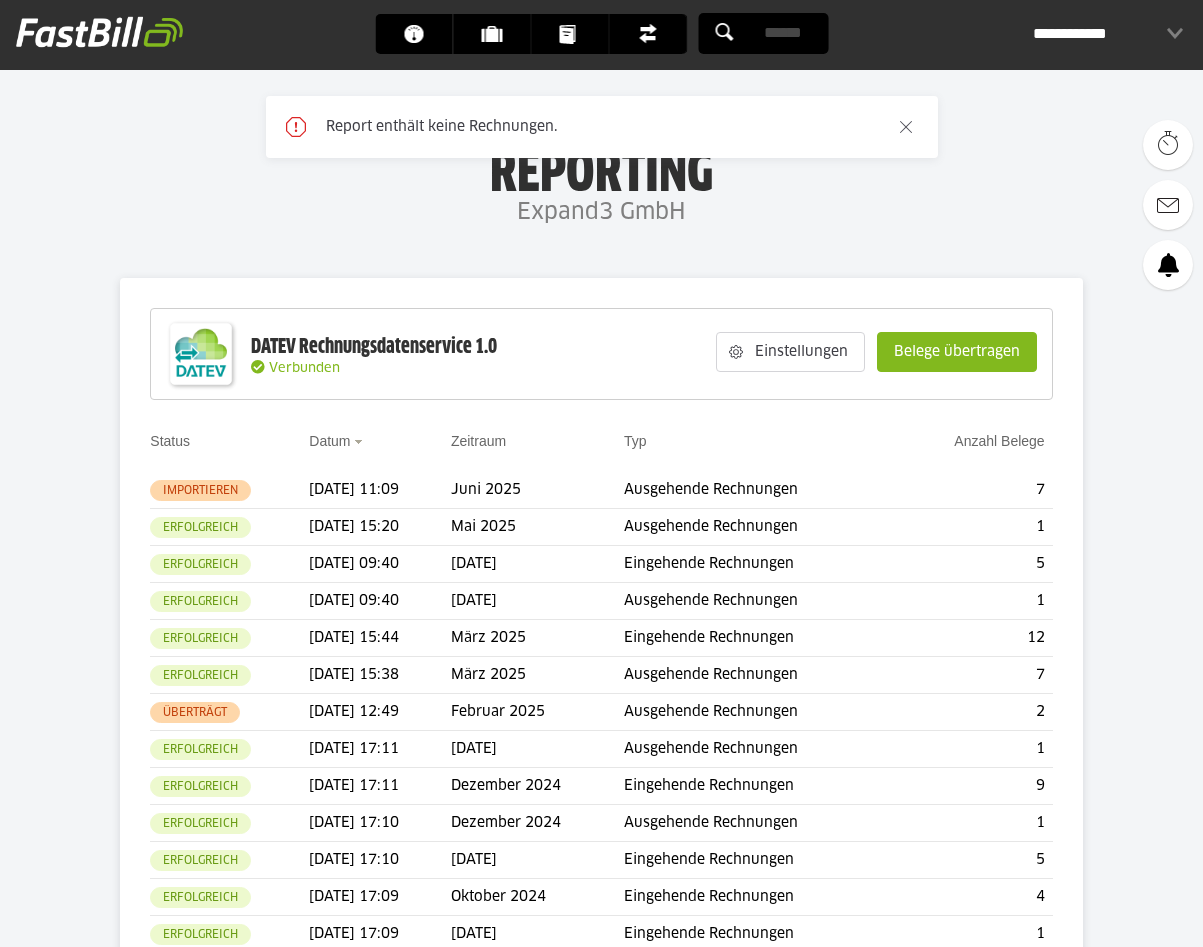 scroll, scrollTop: 0, scrollLeft: 0, axis: both 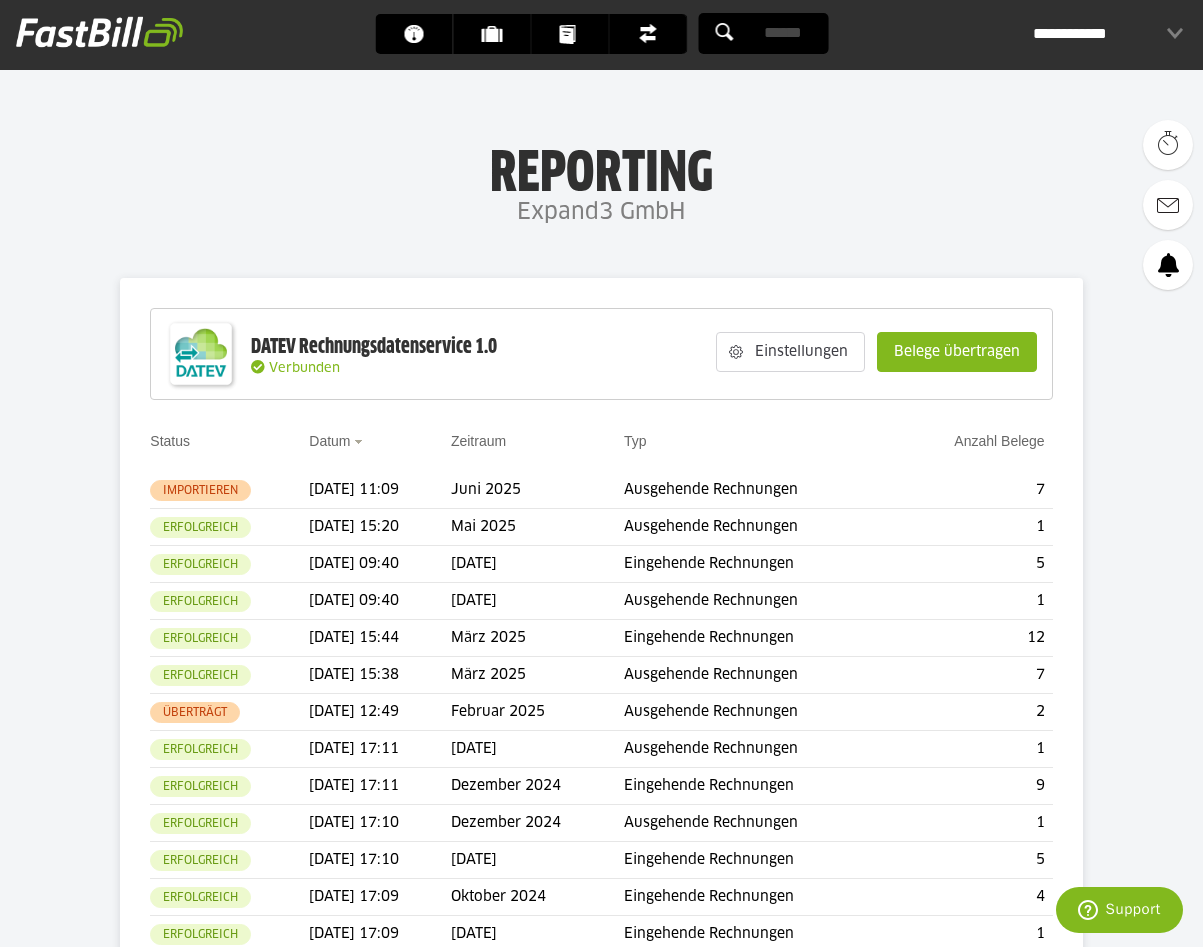 click on "**********" at bounding box center [1108, 34] 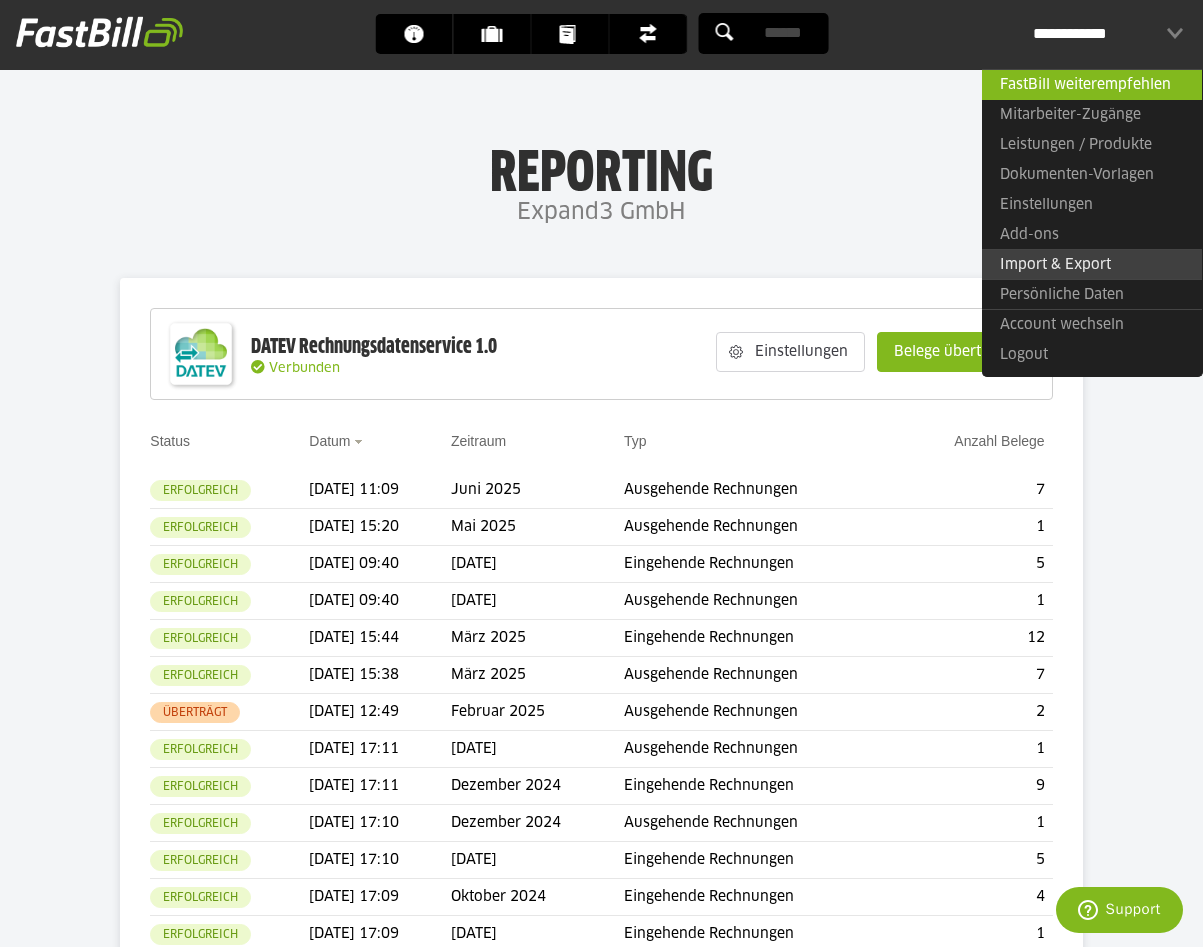click on "Import & Export" at bounding box center (1092, 264) 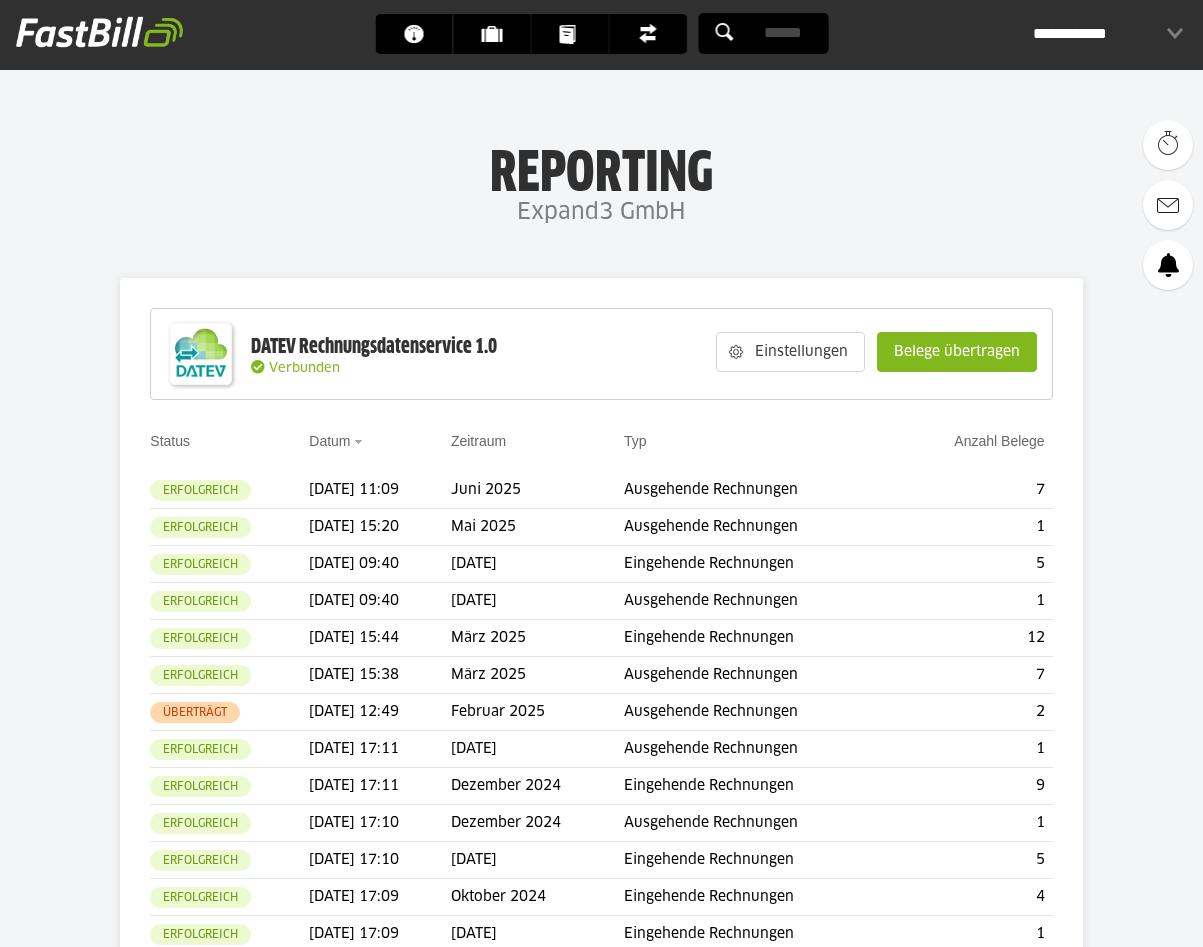scroll, scrollTop: 0, scrollLeft: 0, axis: both 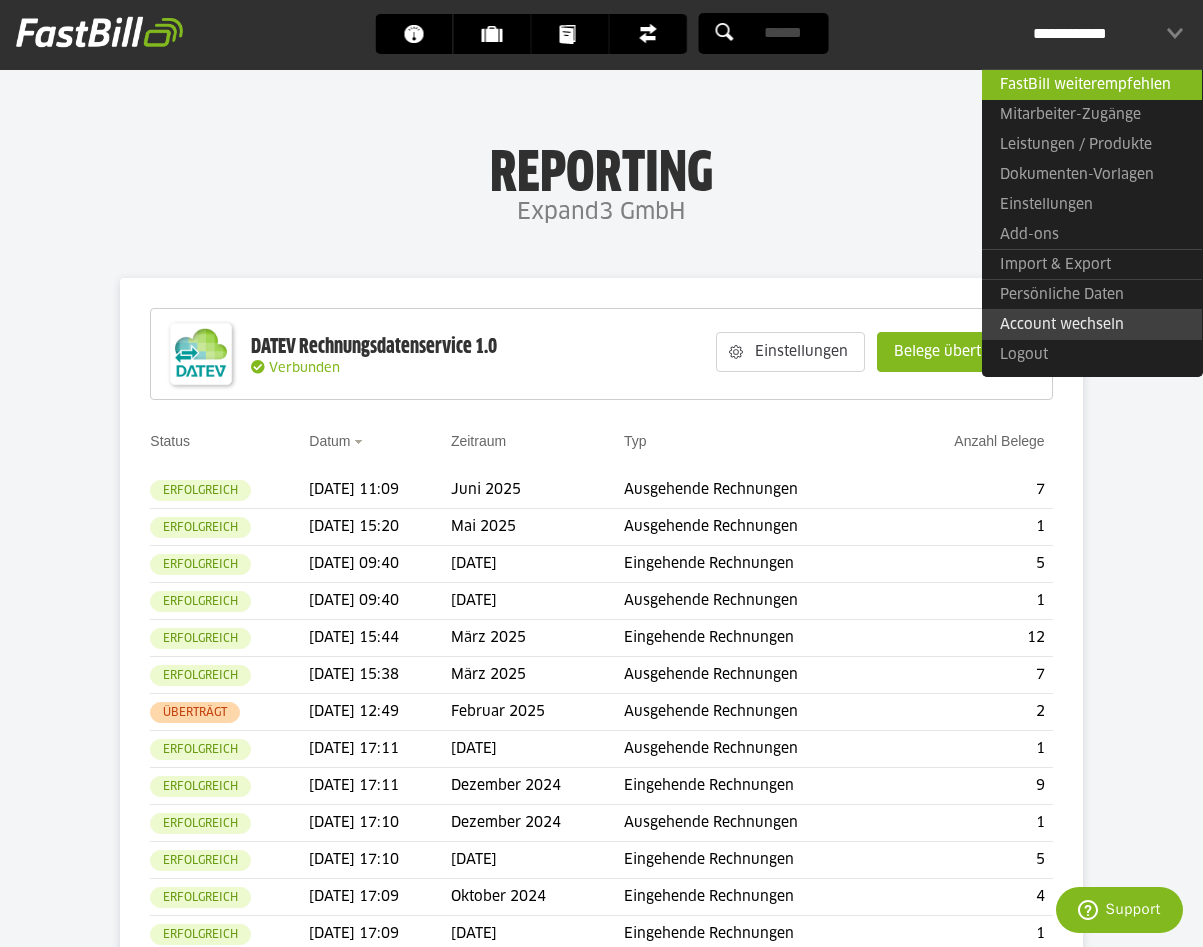 click on "Account wechseln" at bounding box center (1092, 324) 